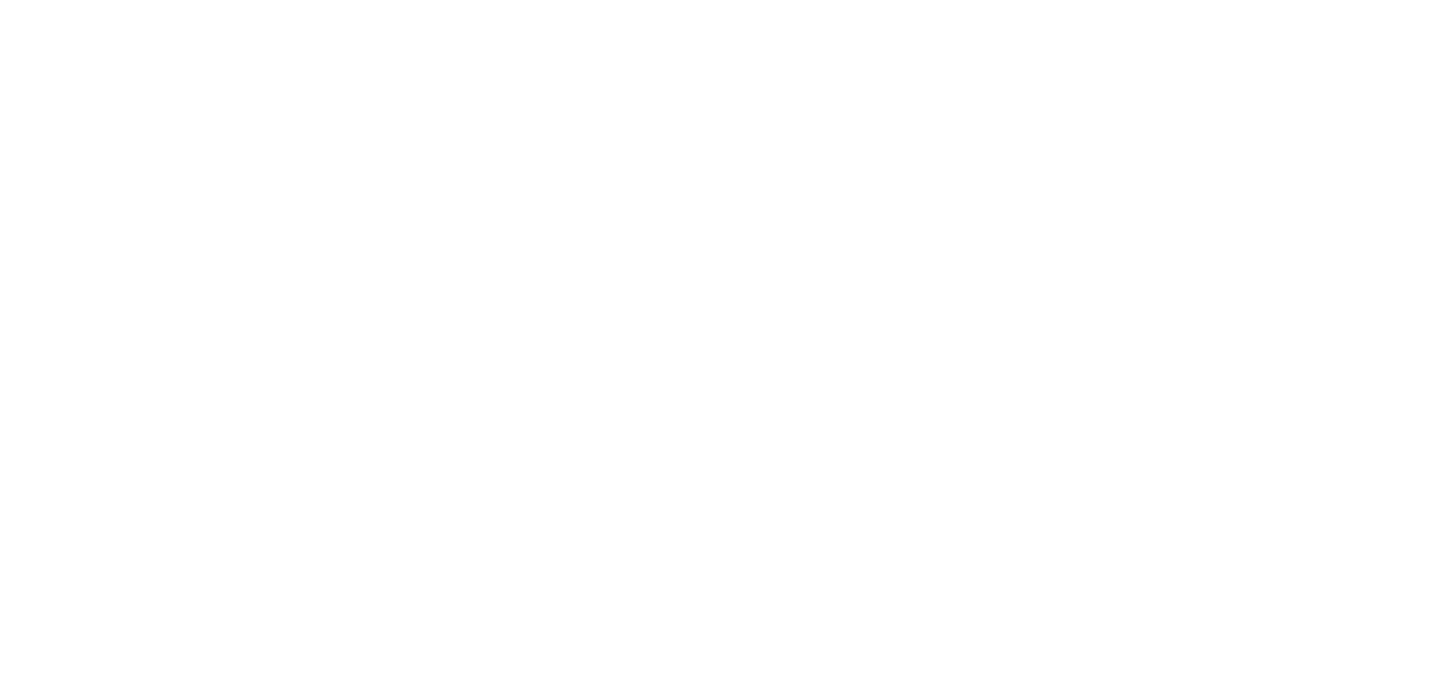 scroll, scrollTop: 0, scrollLeft: 0, axis: both 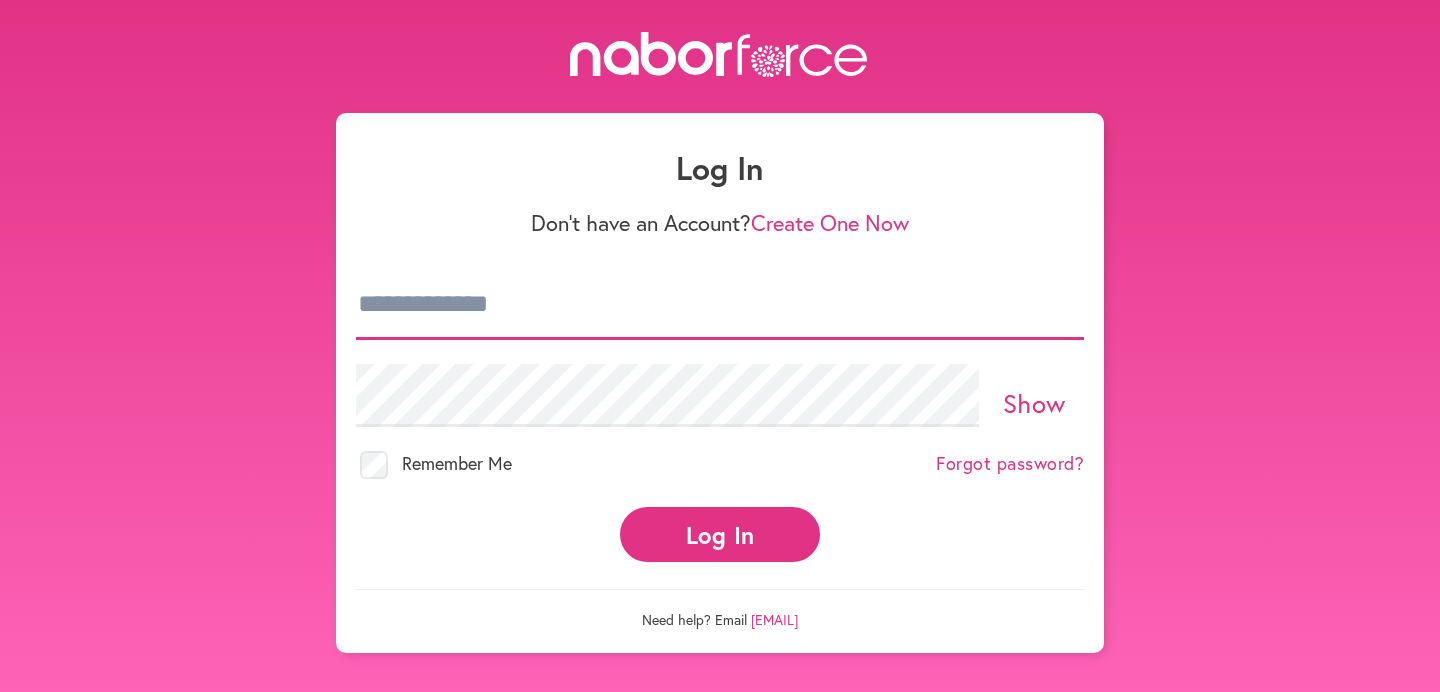 type on "**********" 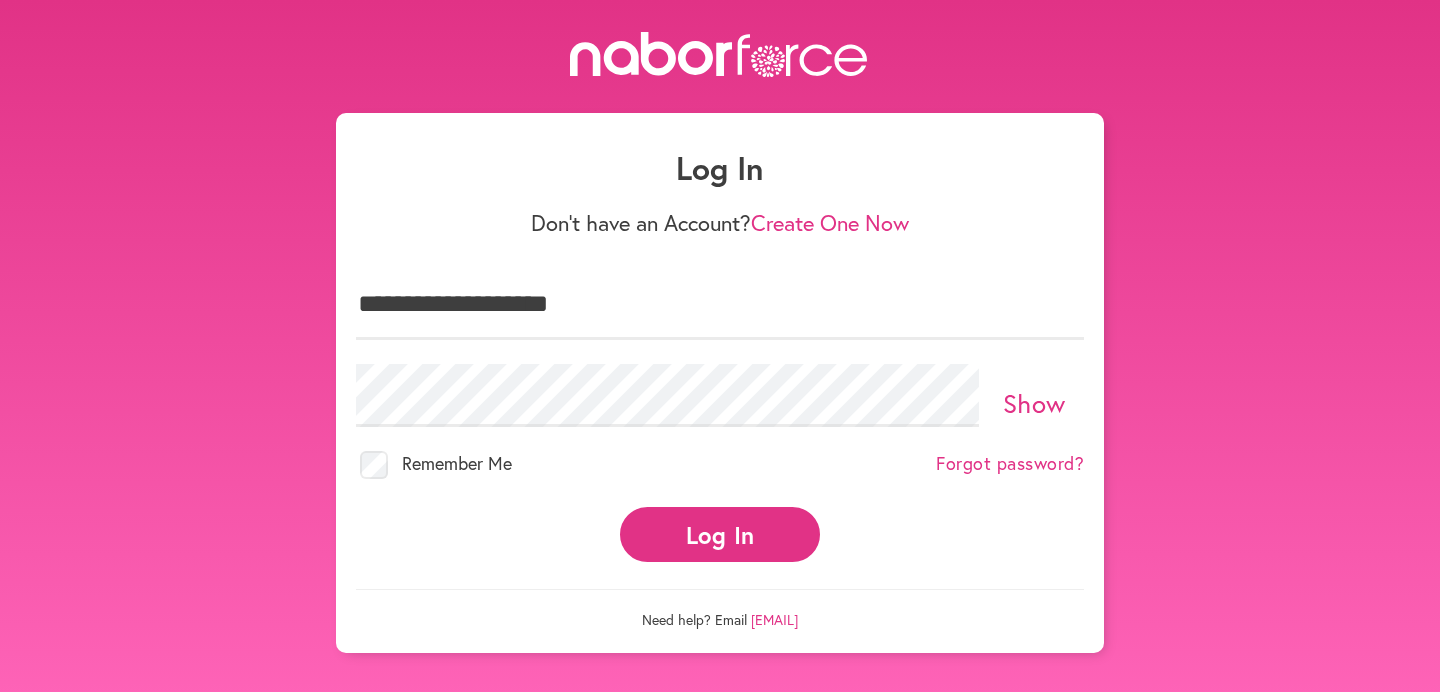 click on "Log In" at bounding box center (720, 534) 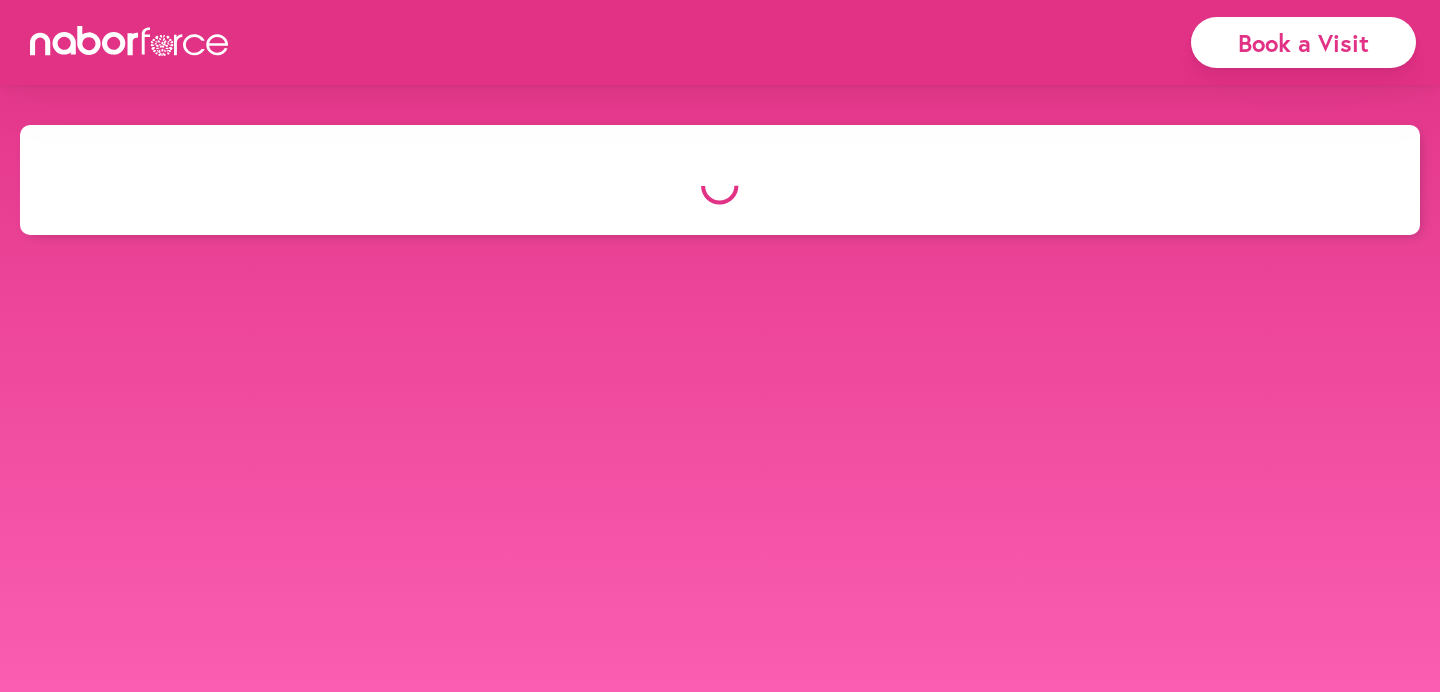 scroll, scrollTop: 0, scrollLeft: 0, axis: both 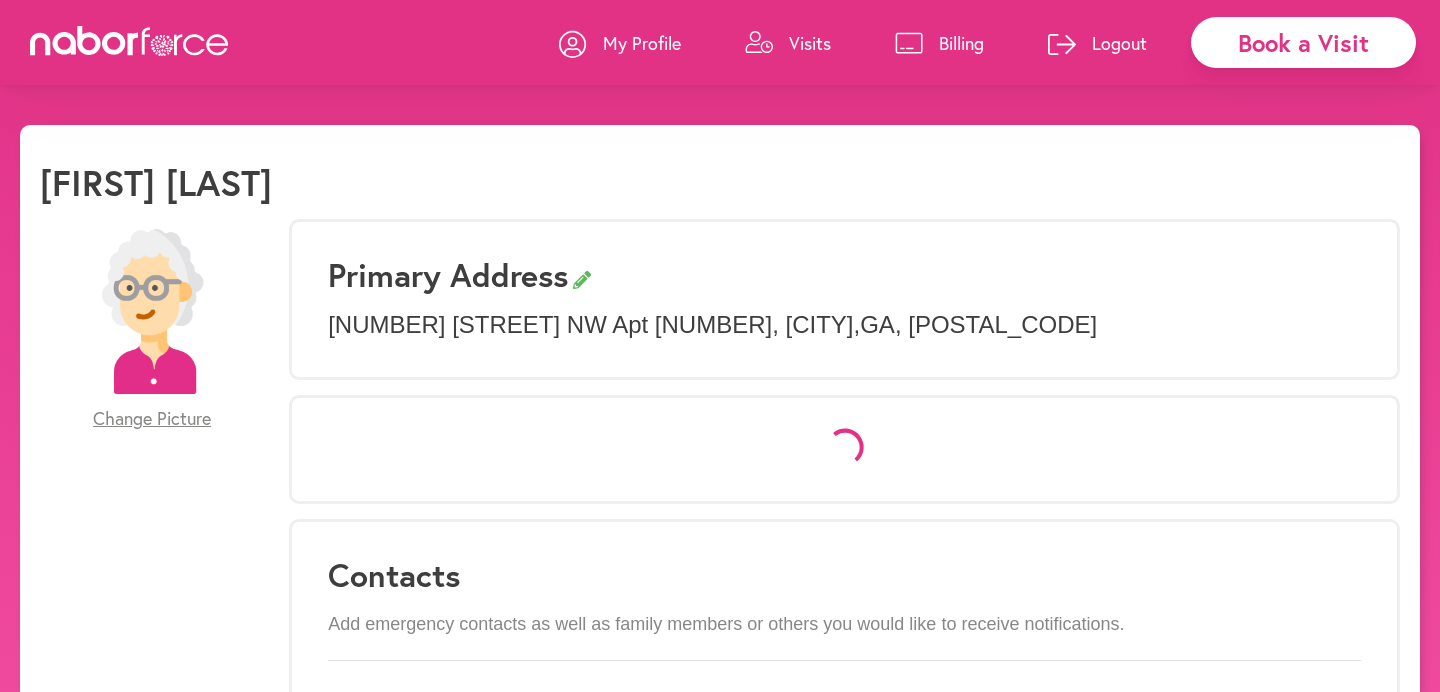 select on "*" 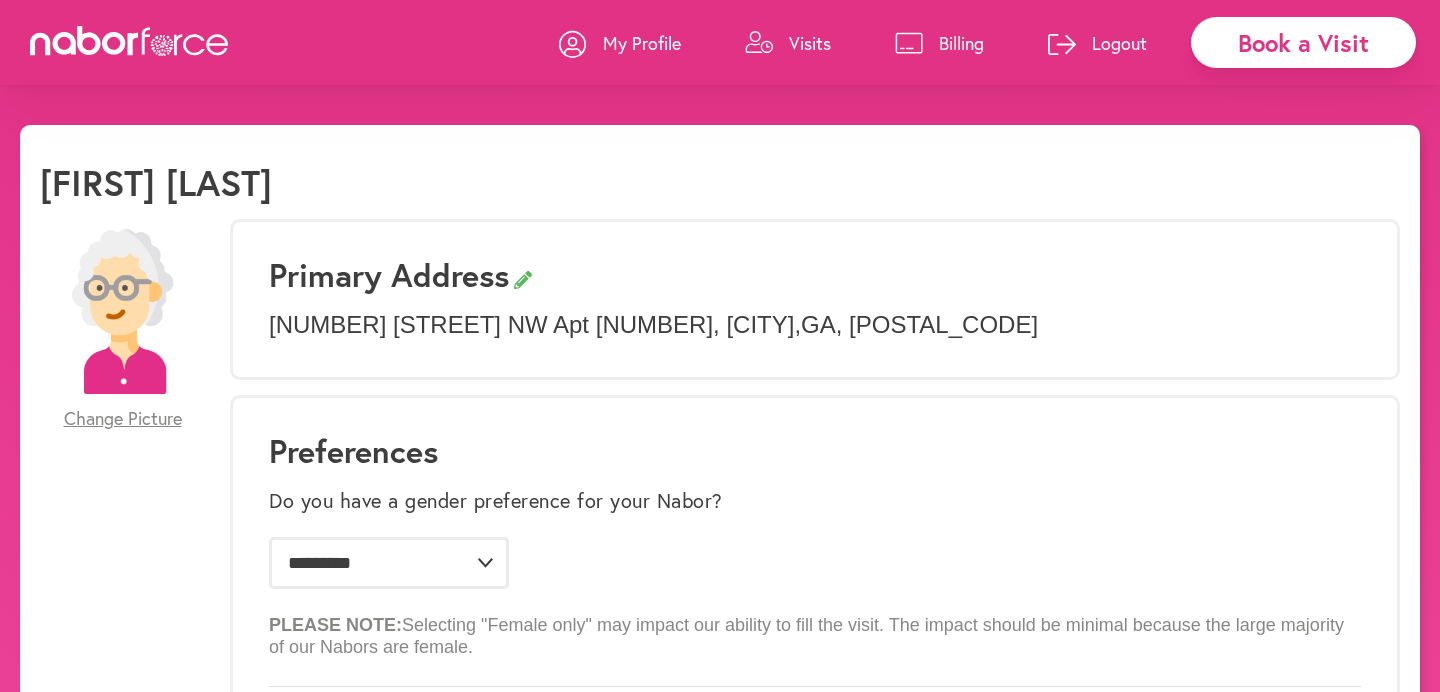 click on "Visits" at bounding box center (810, 43) 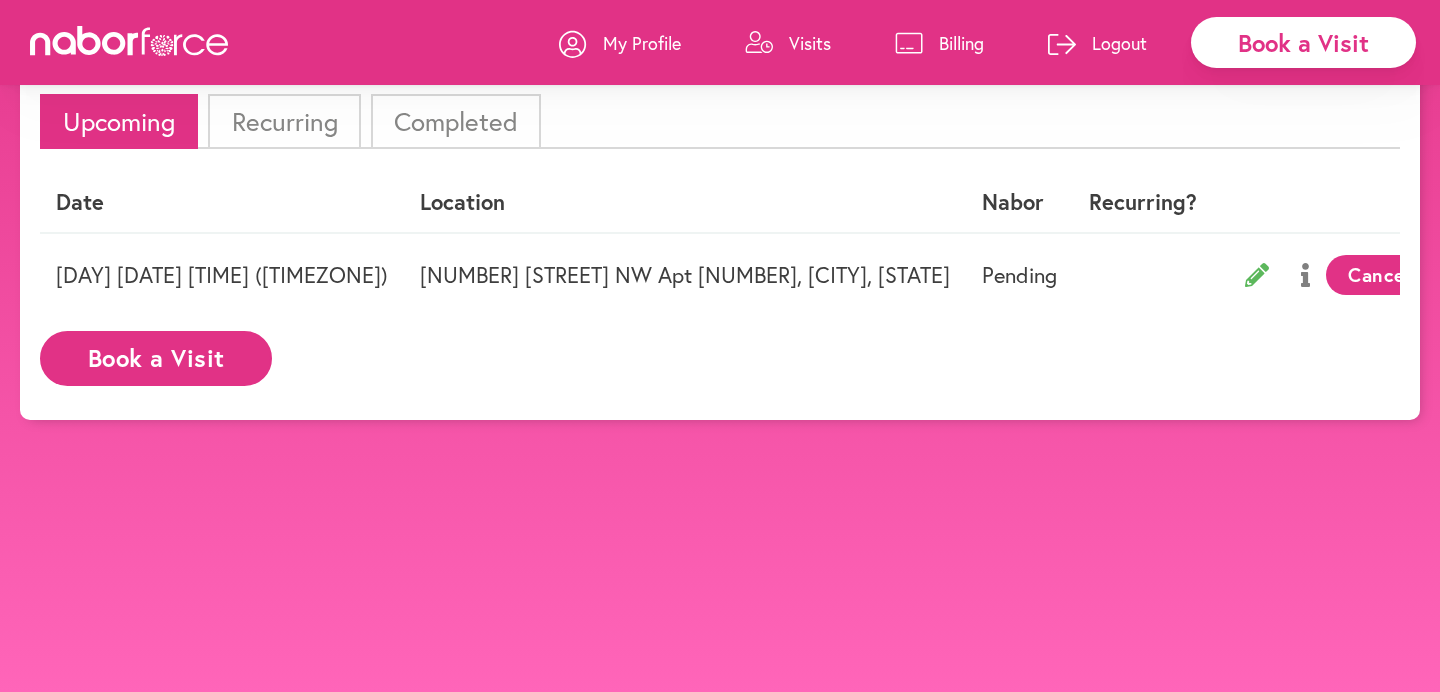 scroll, scrollTop: 0, scrollLeft: 0, axis: both 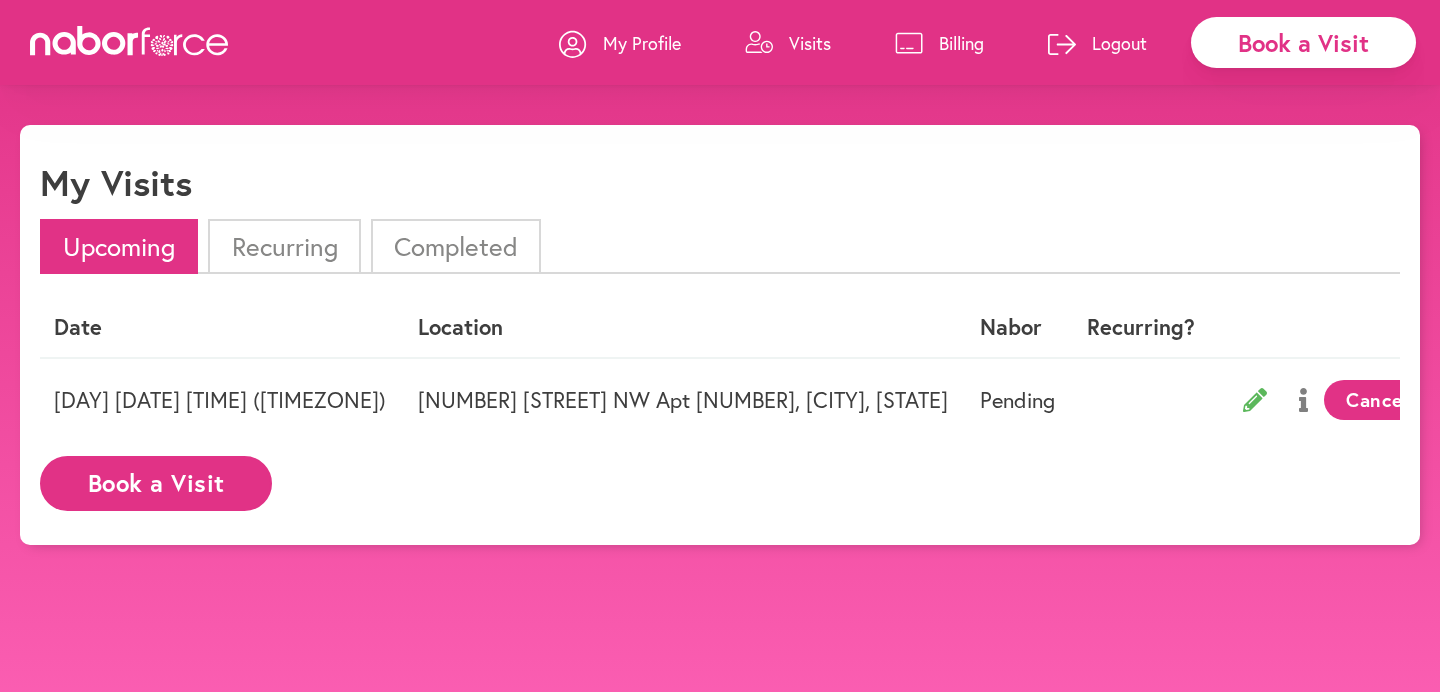 click 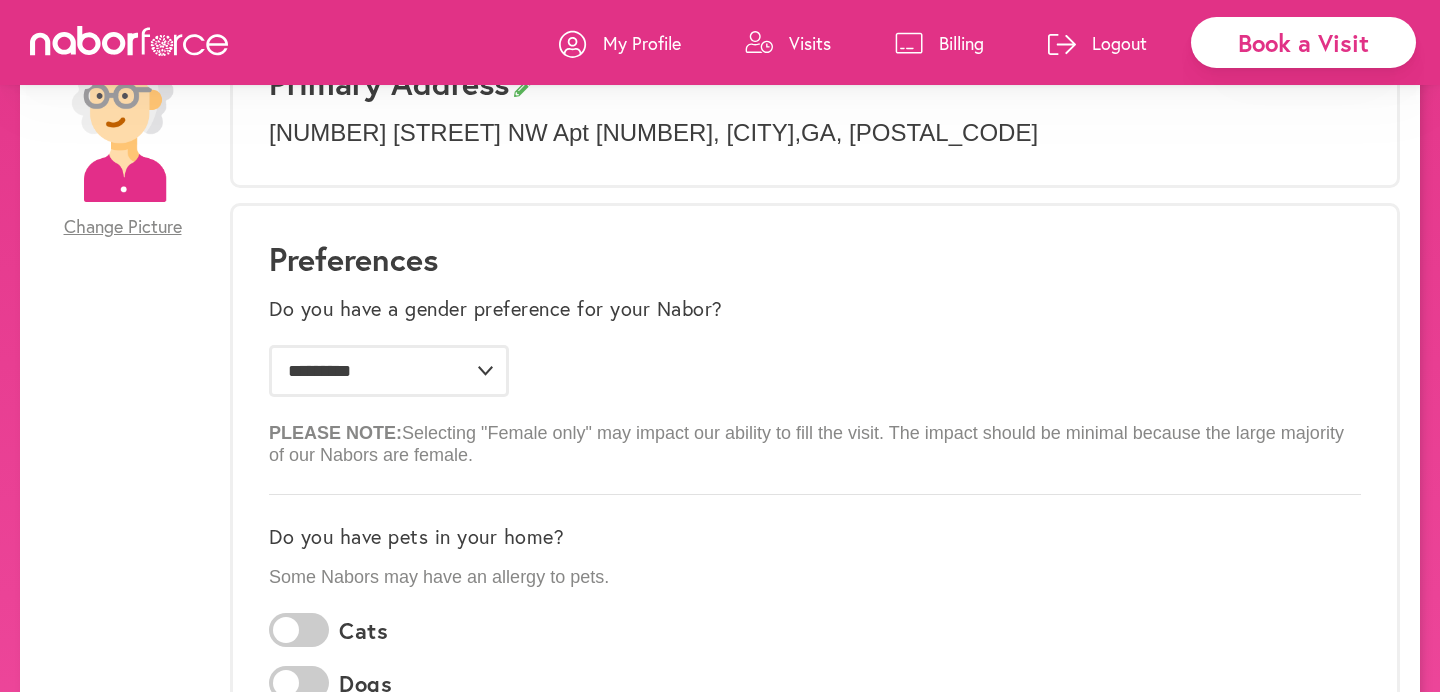 scroll, scrollTop: 0, scrollLeft: 0, axis: both 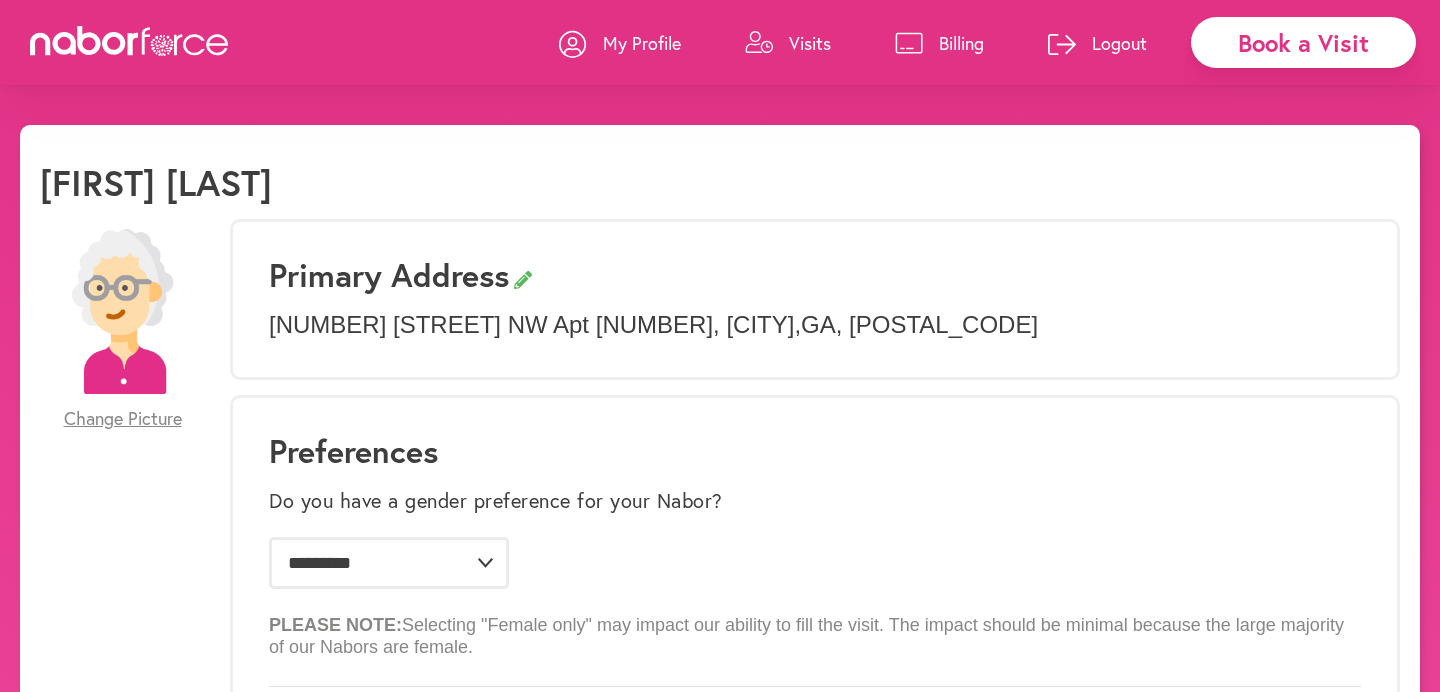 click on "Billing" at bounding box center (961, 43) 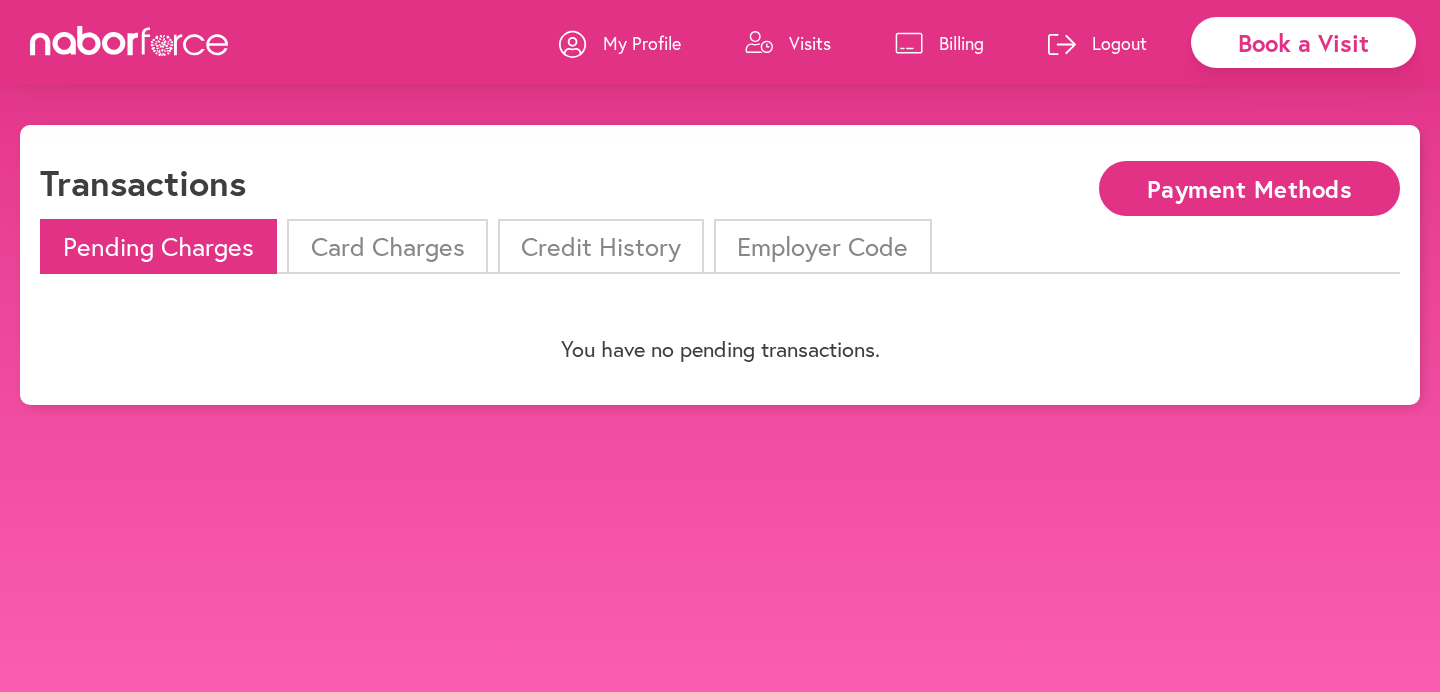 click 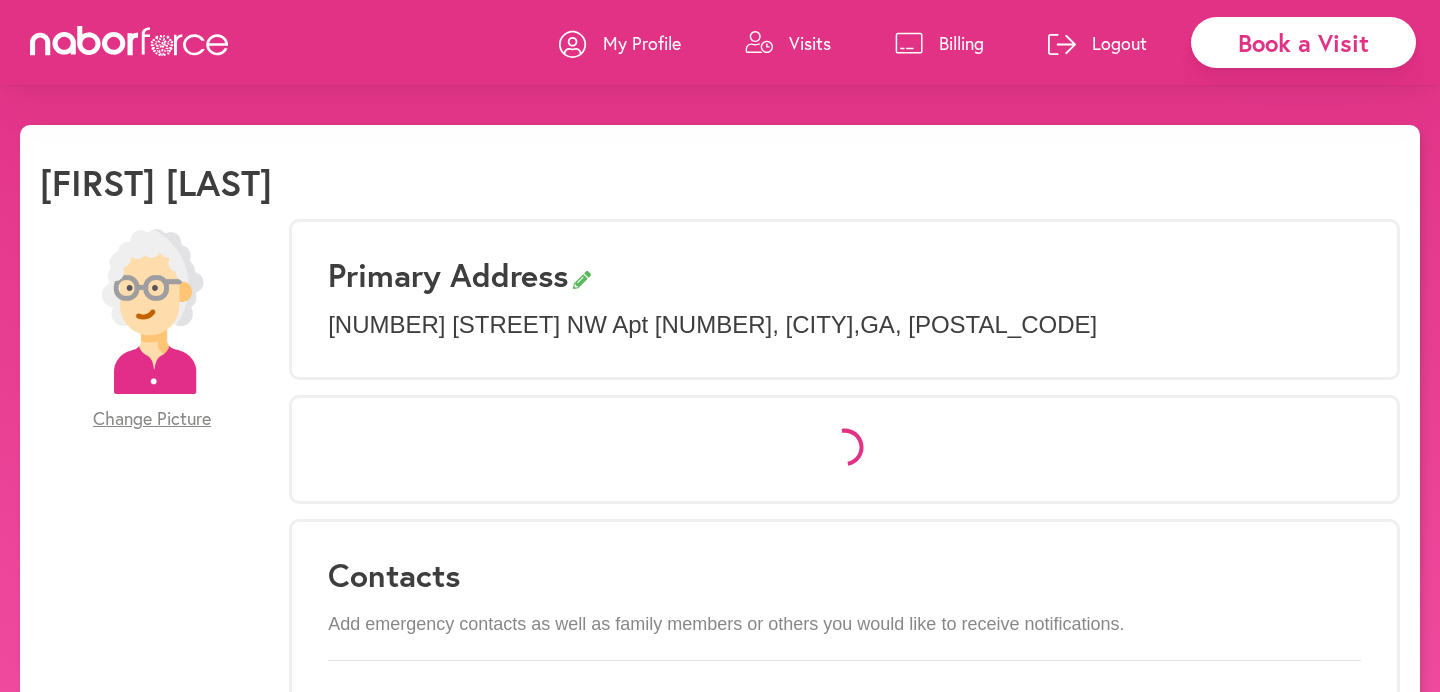 select on "*" 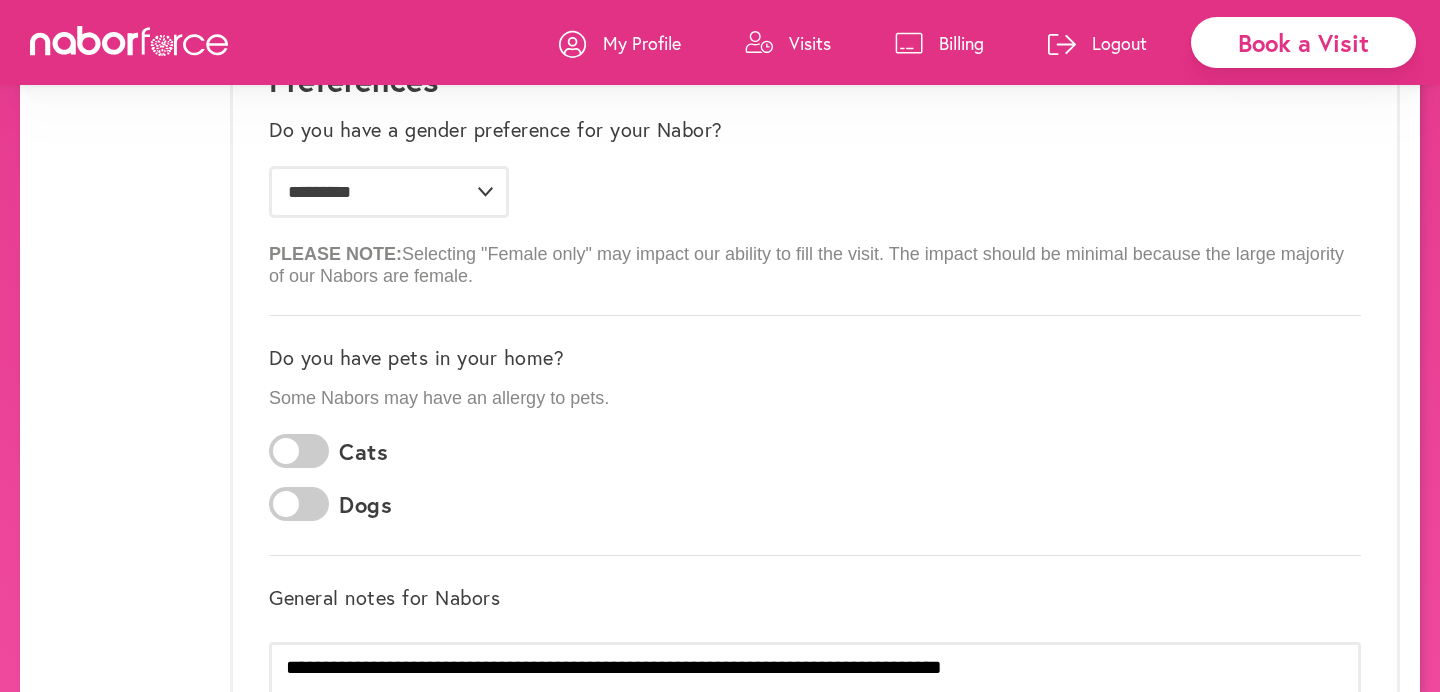 scroll, scrollTop: 0, scrollLeft: 0, axis: both 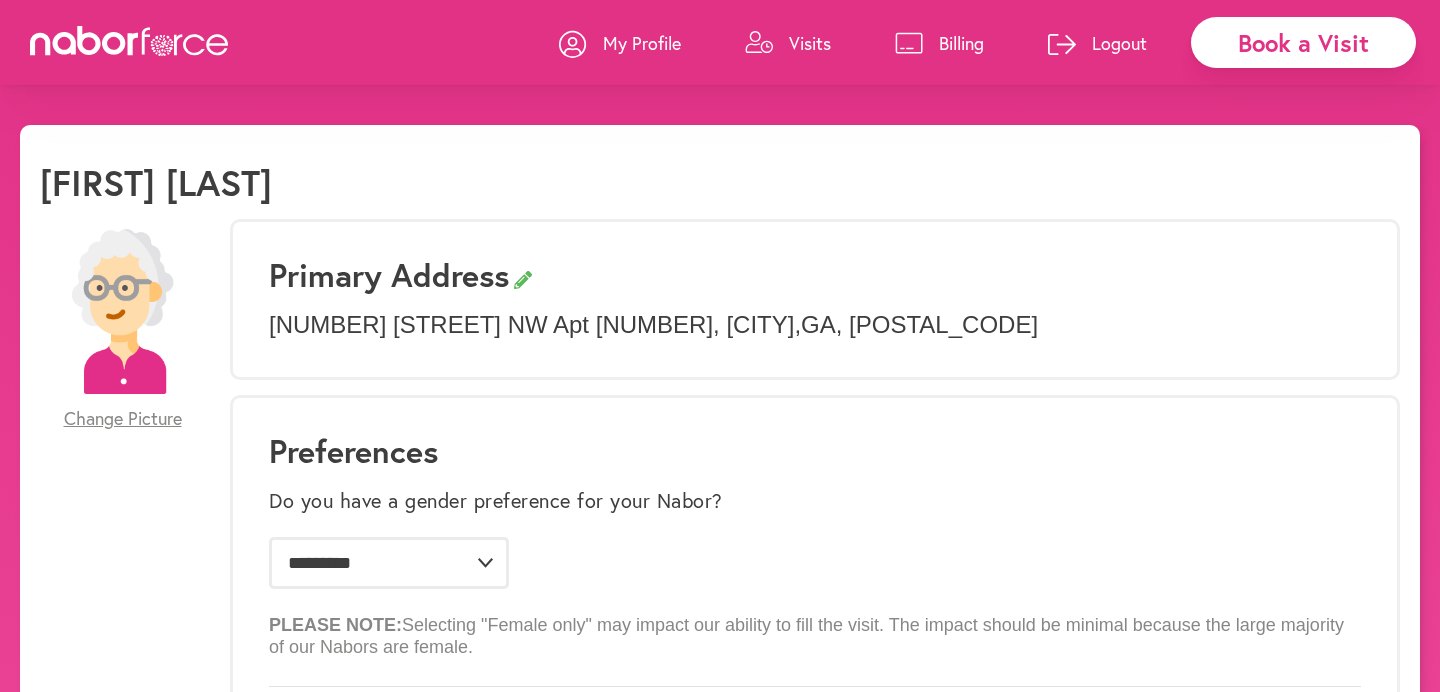 click on "My Profile" at bounding box center (642, 43) 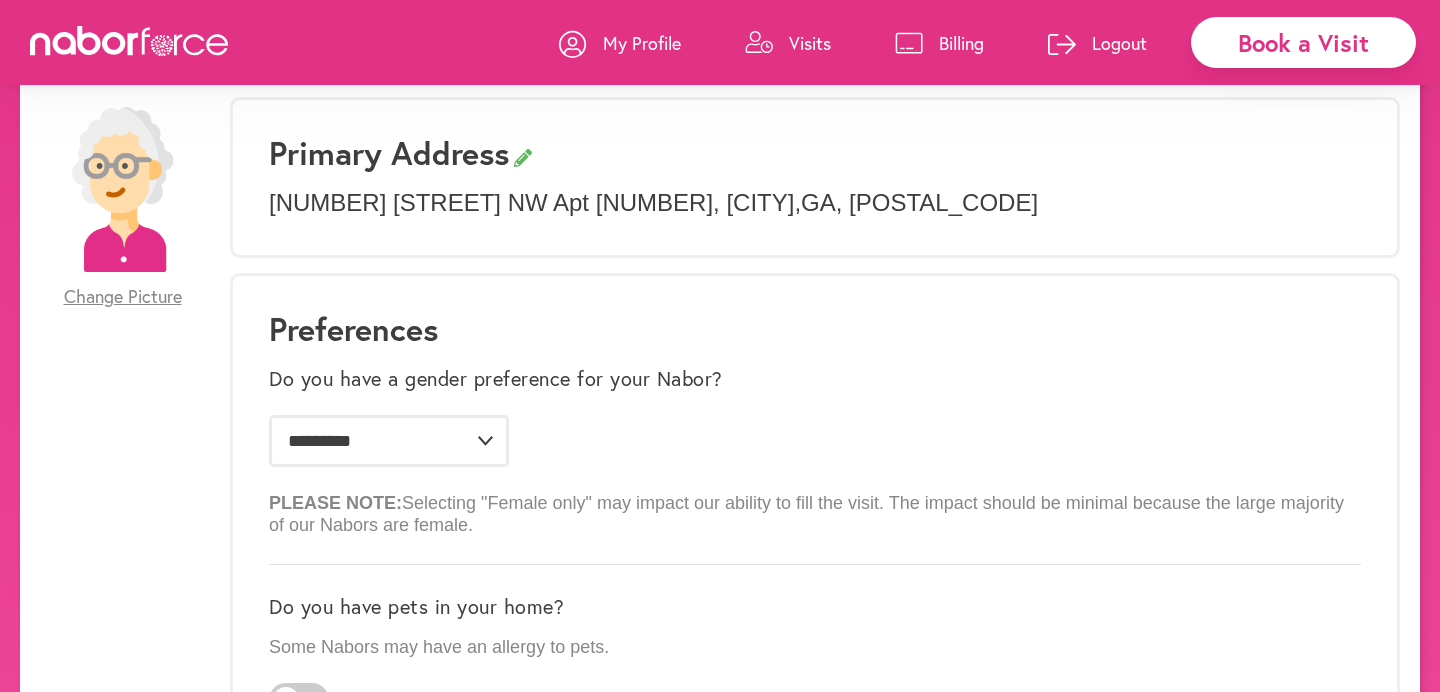 scroll, scrollTop: 0, scrollLeft: 0, axis: both 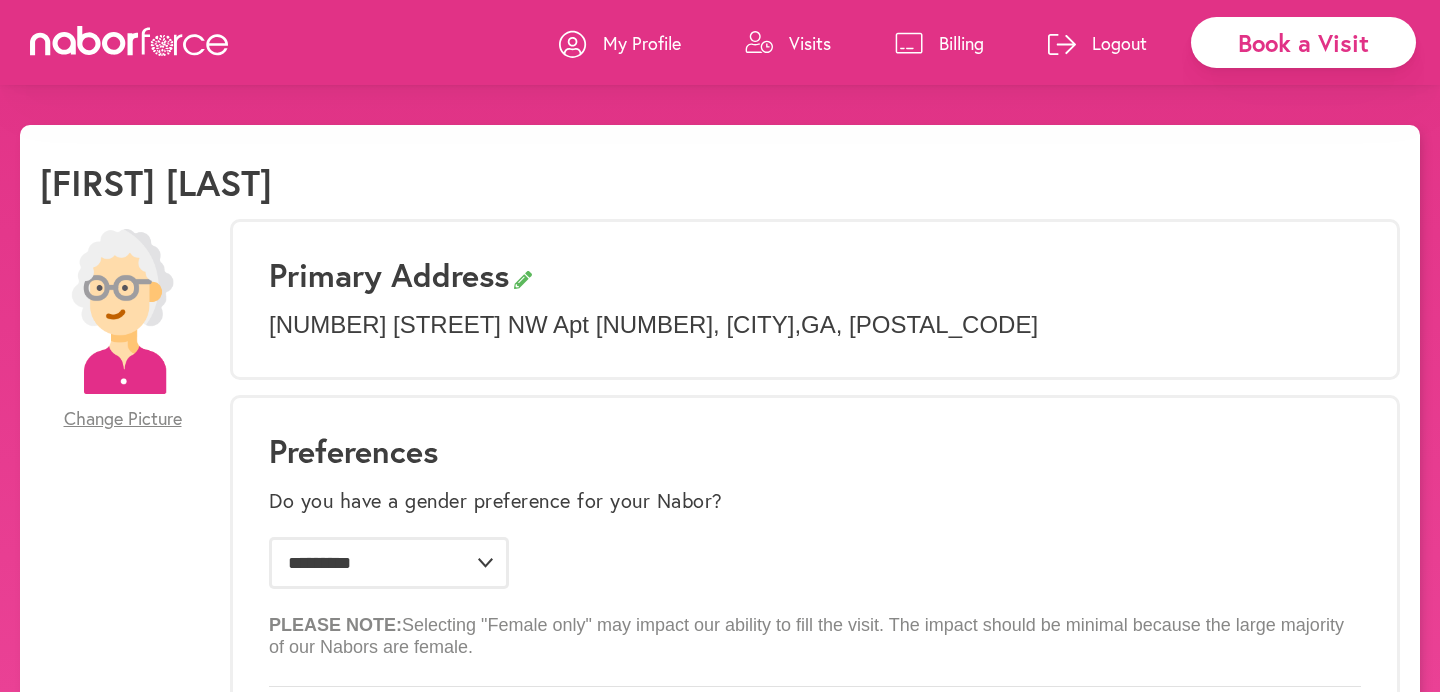 click on "Visits" at bounding box center (810, 43) 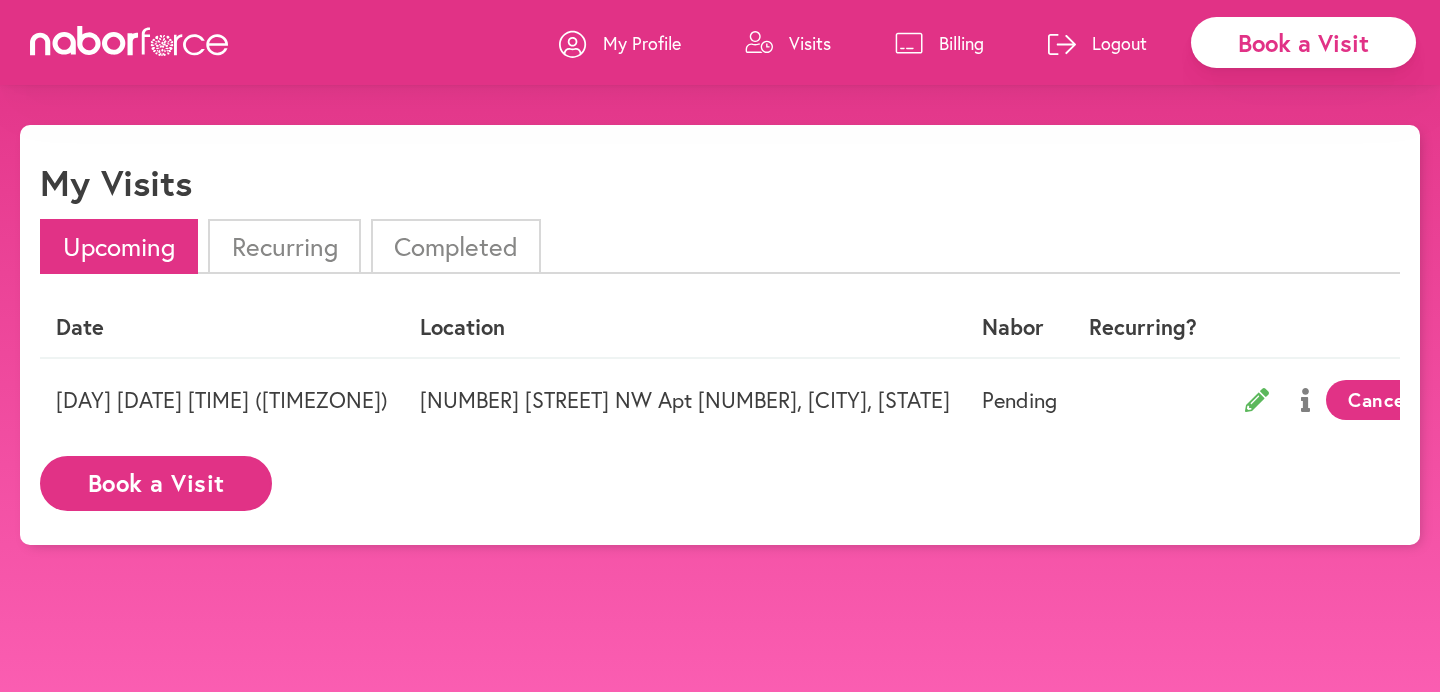 scroll, scrollTop: 125, scrollLeft: 0, axis: vertical 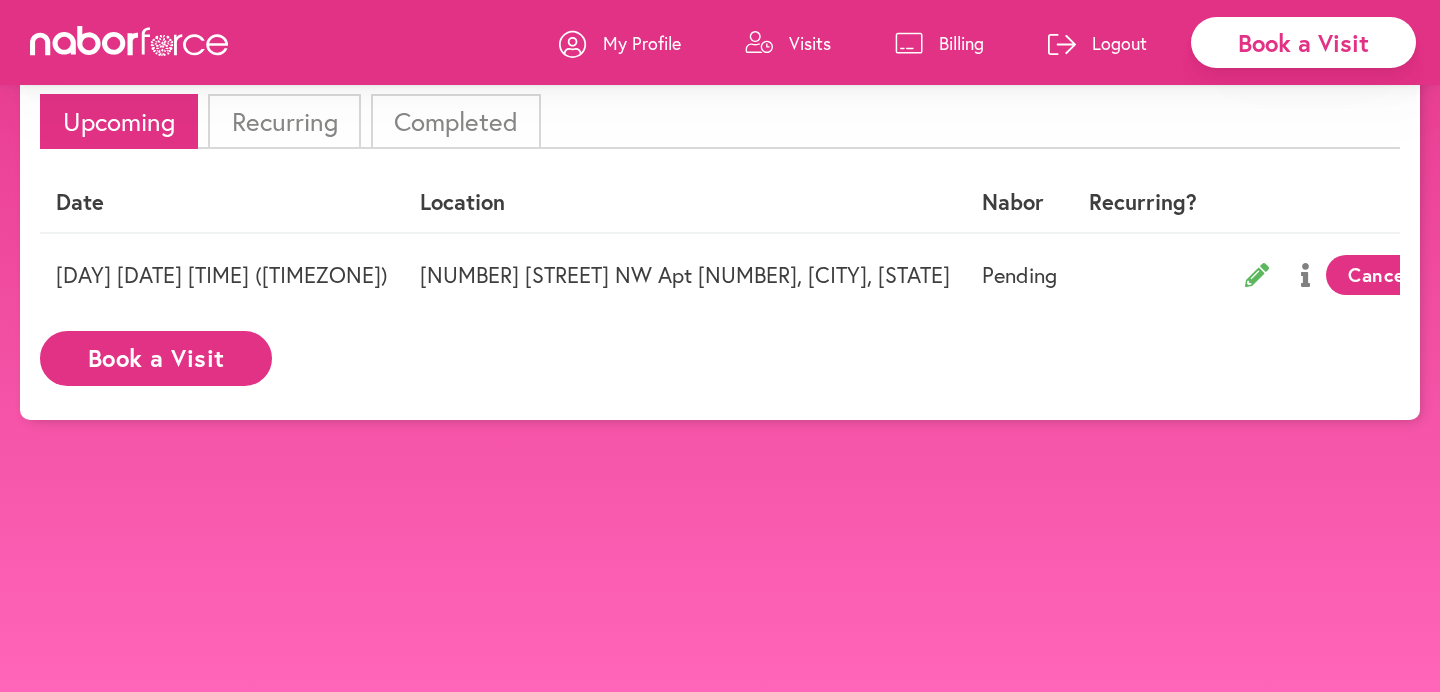 click at bounding box center (1305, 275) 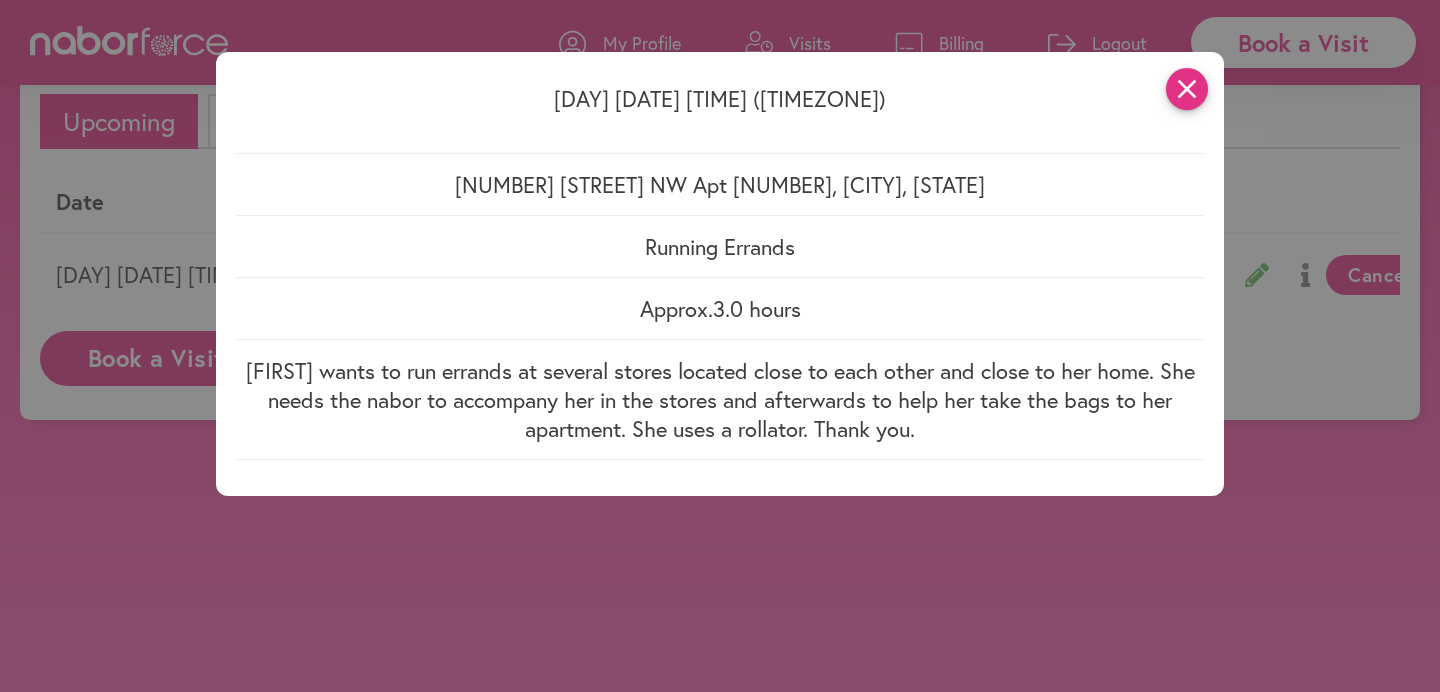 click on "close" at bounding box center (1187, 89) 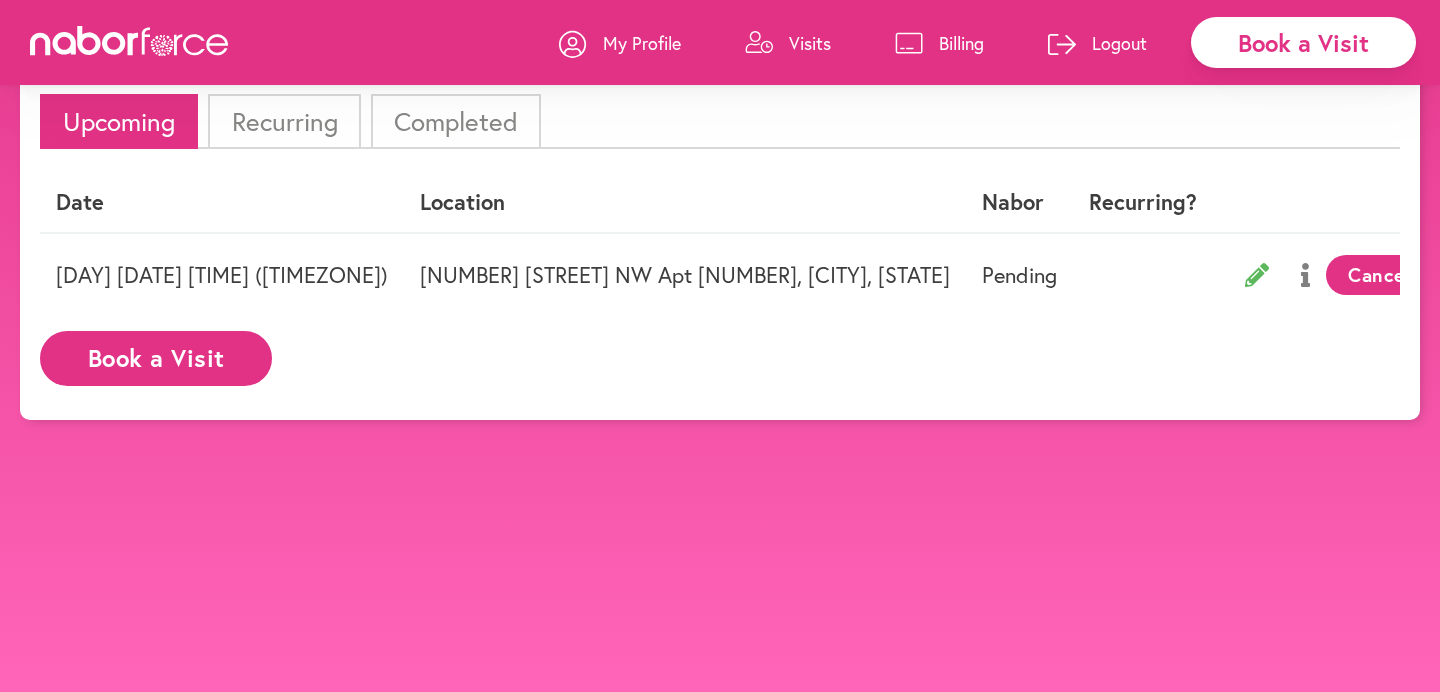 scroll, scrollTop: 78, scrollLeft: 0, axis: vertical 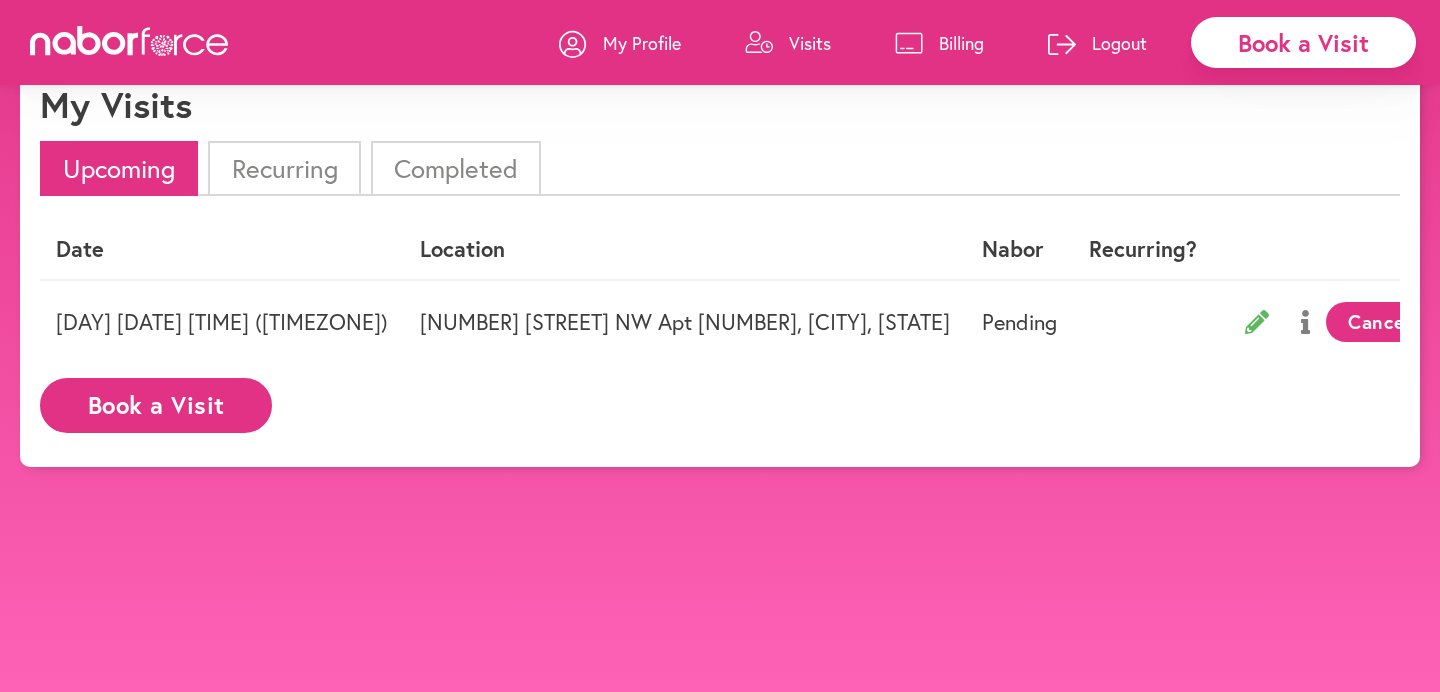 click on "Logout" at bounding box center [1119, 43] 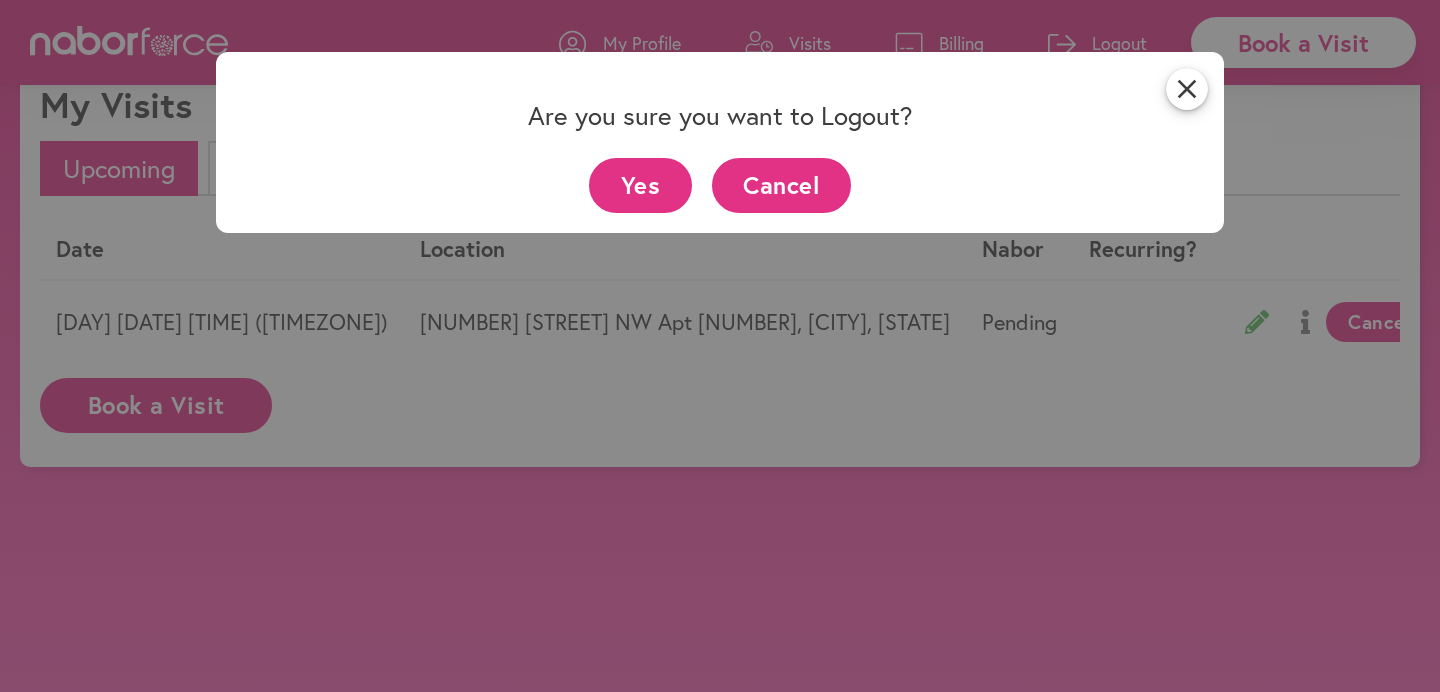 click on "Yes" at bounding box center [640, 185] 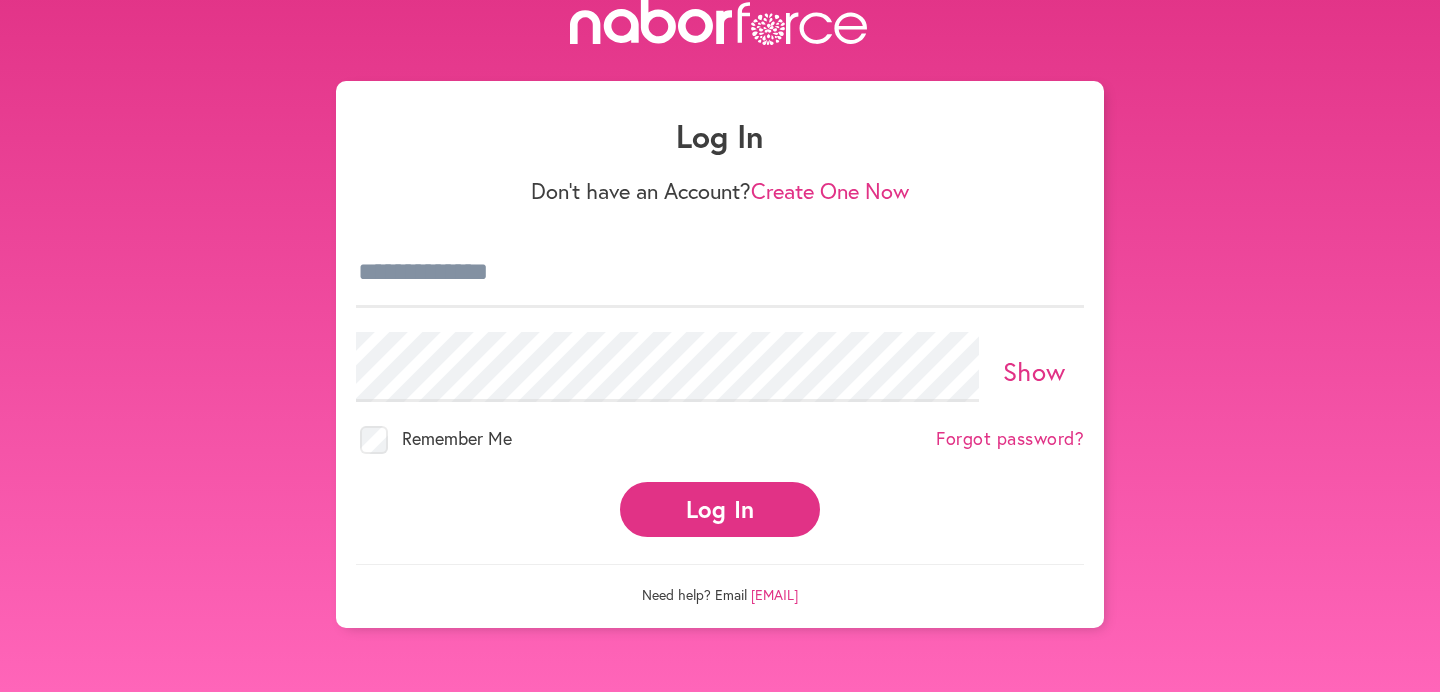 scroll, scrollTop: 0, scrollLeft: 0, axis: both 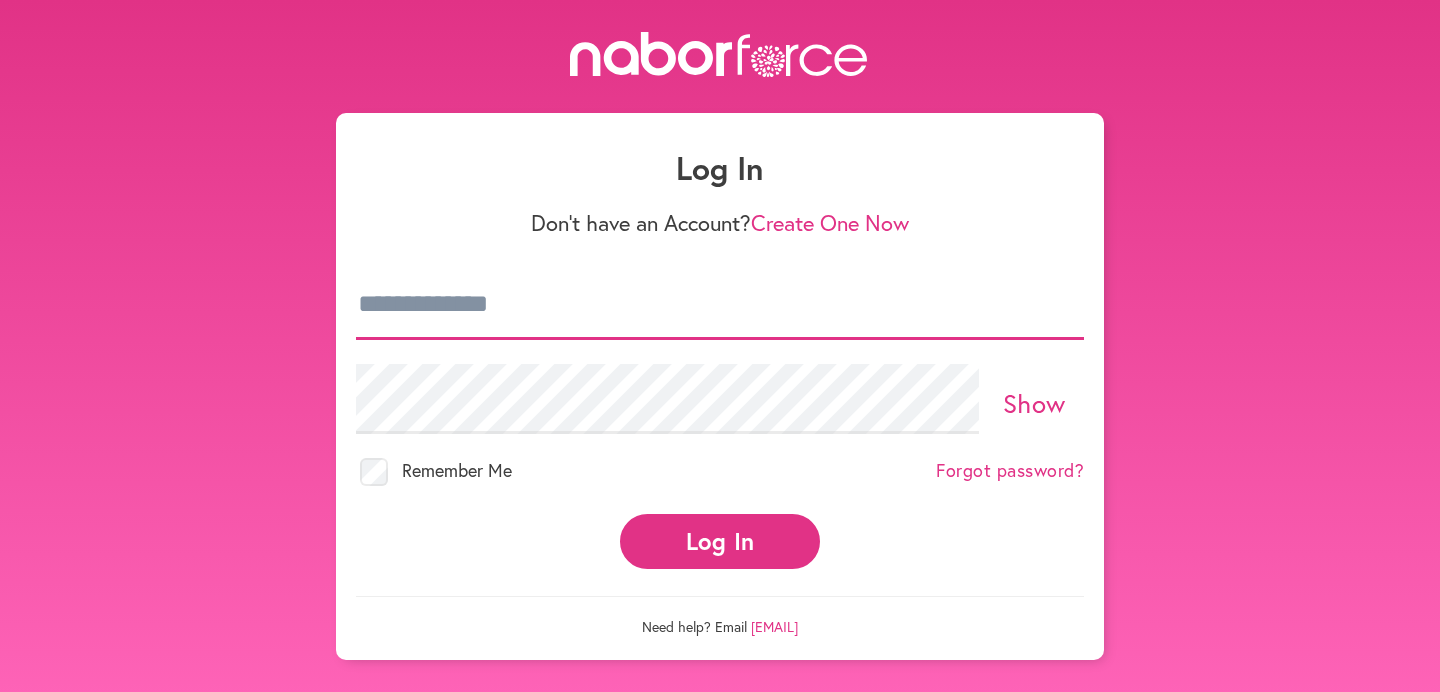 type on "**********" 